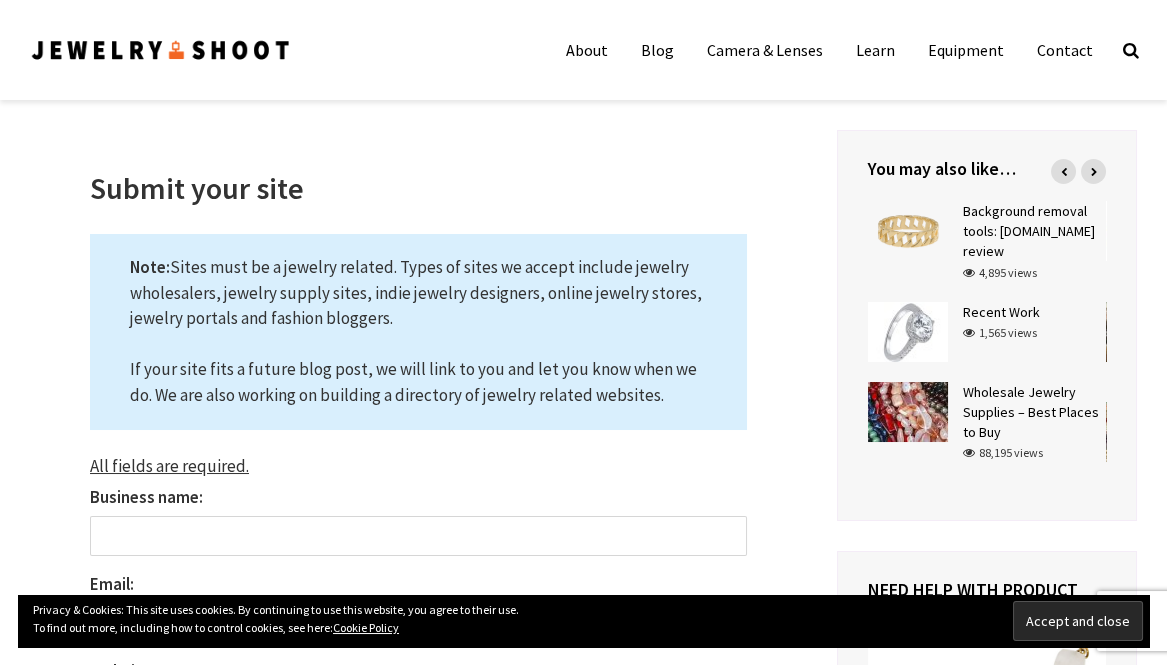 scroll, scrollTop: 0, scrollLeft: 0, axis: both 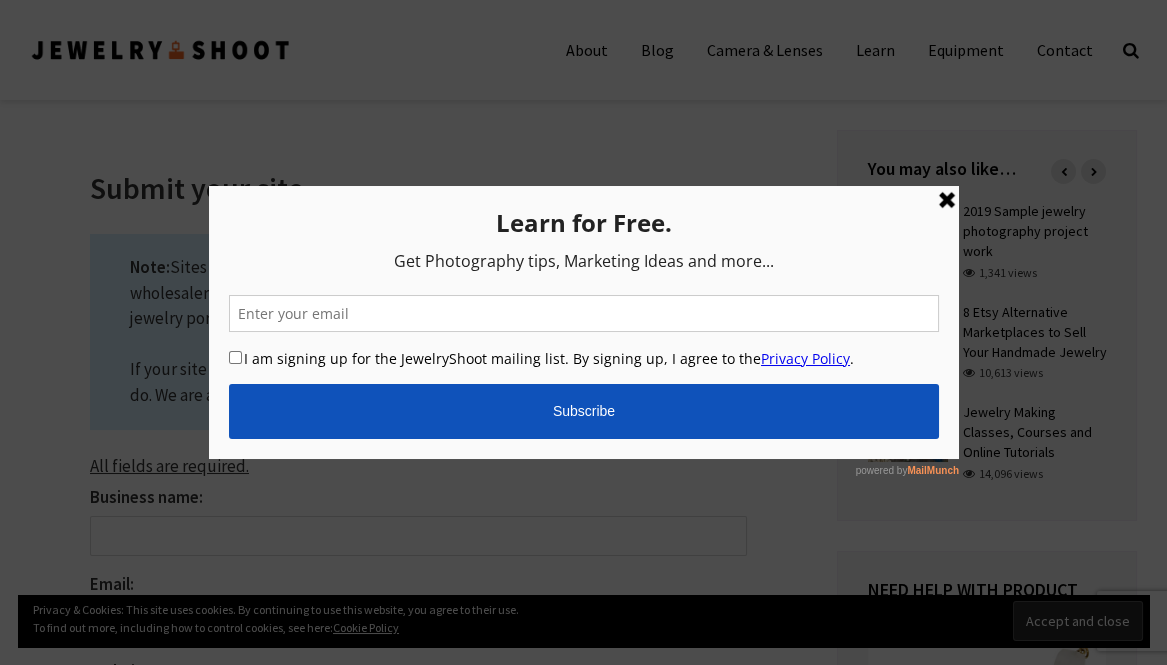click at bounding box center (946, 199) 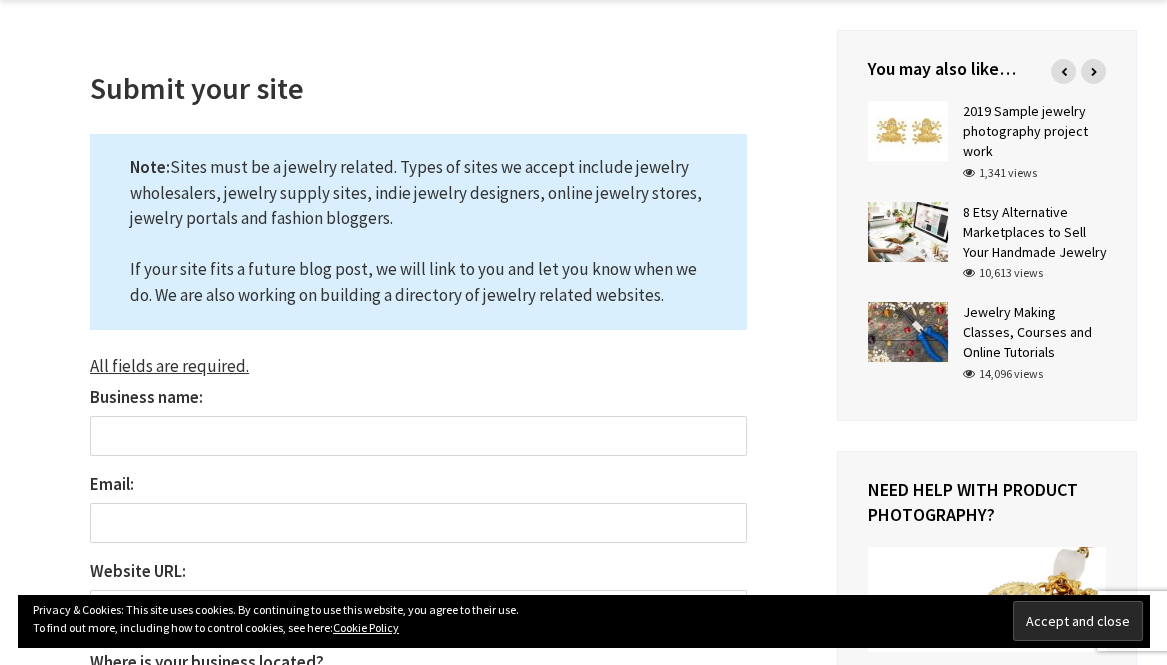 scroll, scrollTop: 200, scrollLeft: 0, axis: vertical 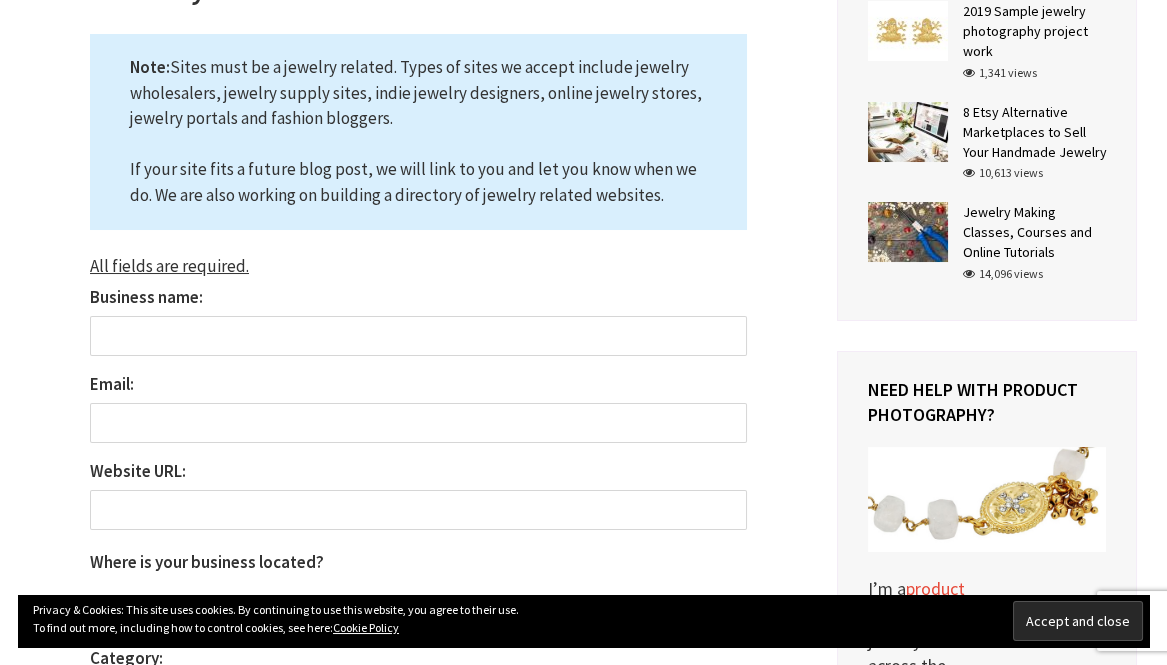 click on "Business name:" at bounding box center (418, 336) 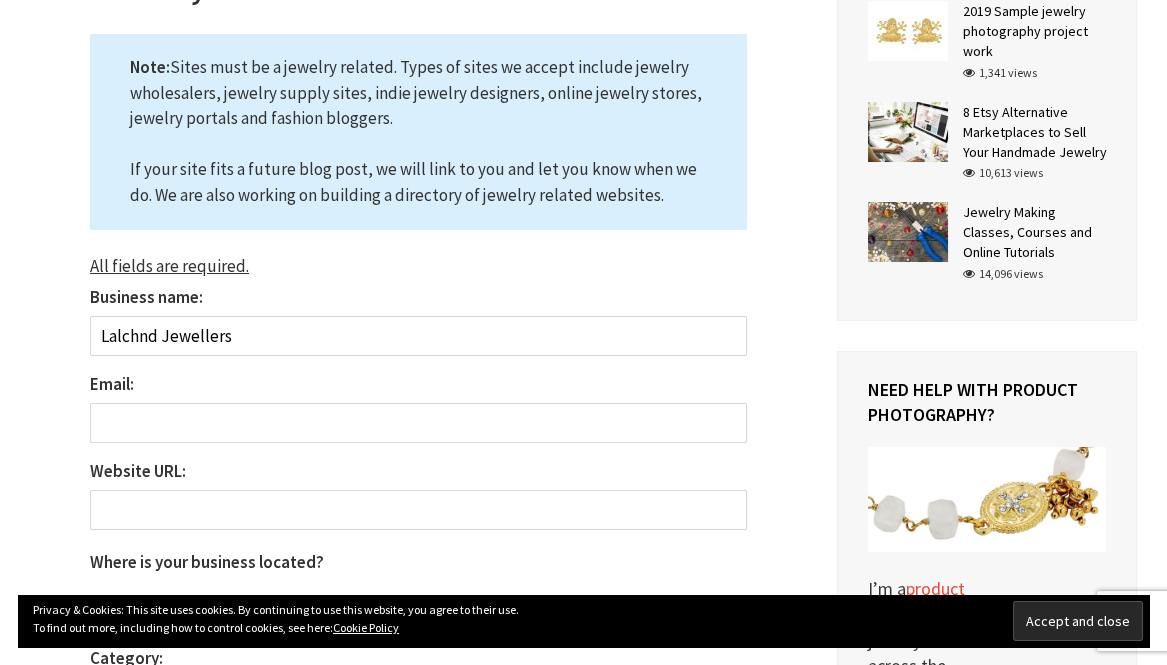 type on "Lalchnd Jewellers" 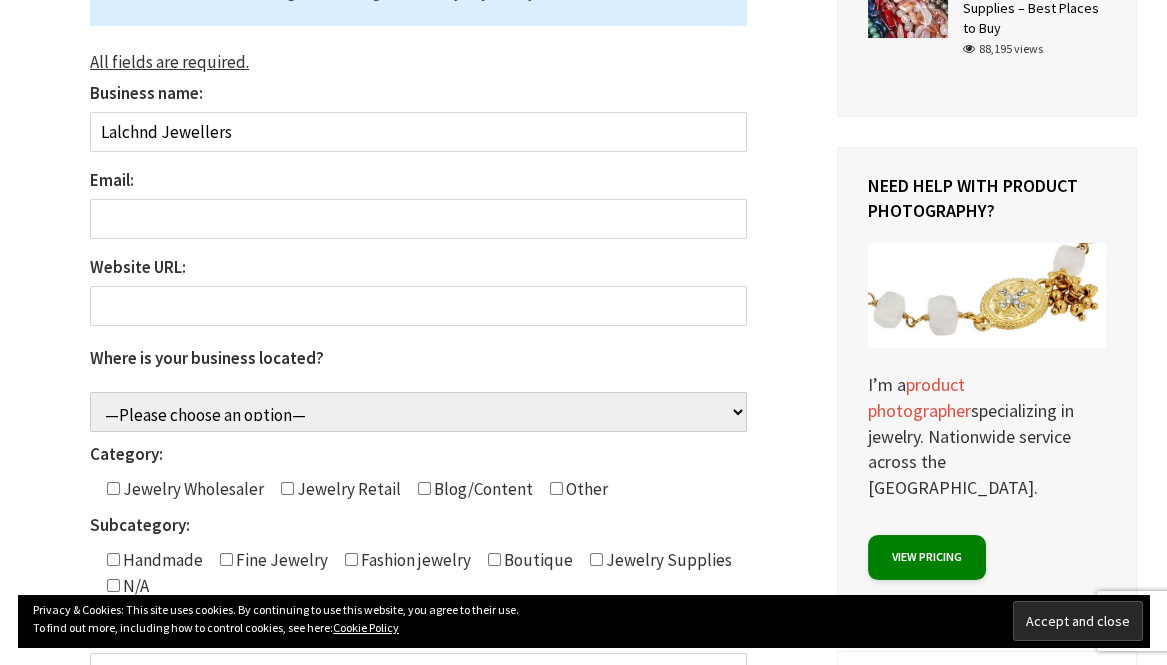 scroll, scrollTop: 300, scrollLeft: 0, axis: vertical 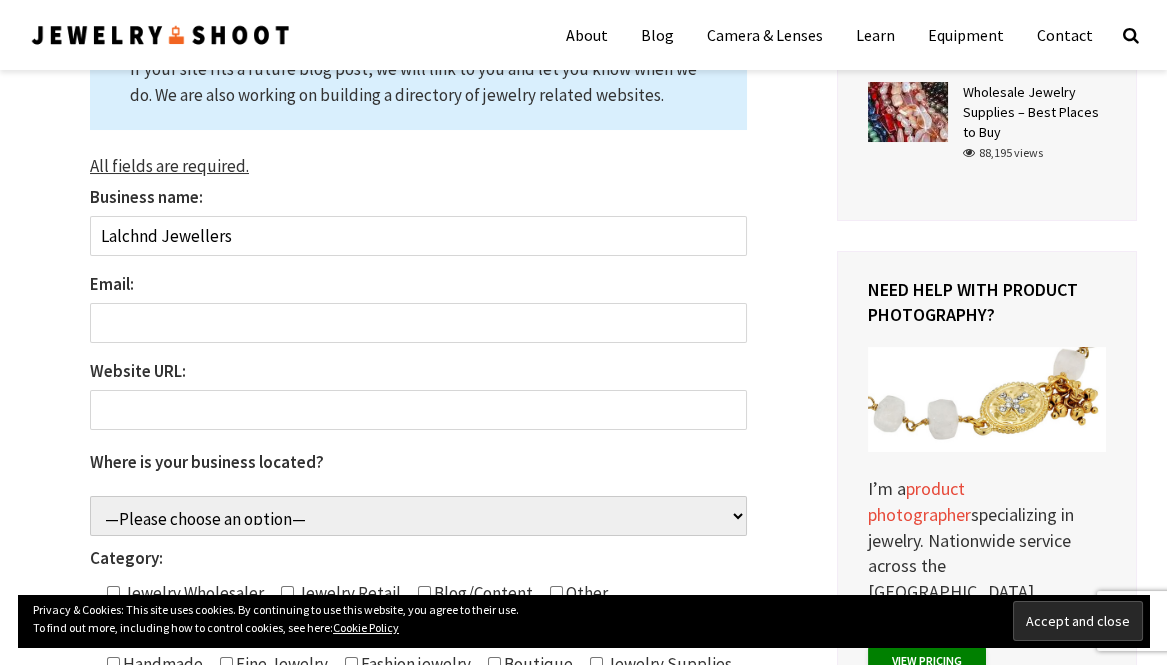 click on "Email:" at bounding box center [418, 323] 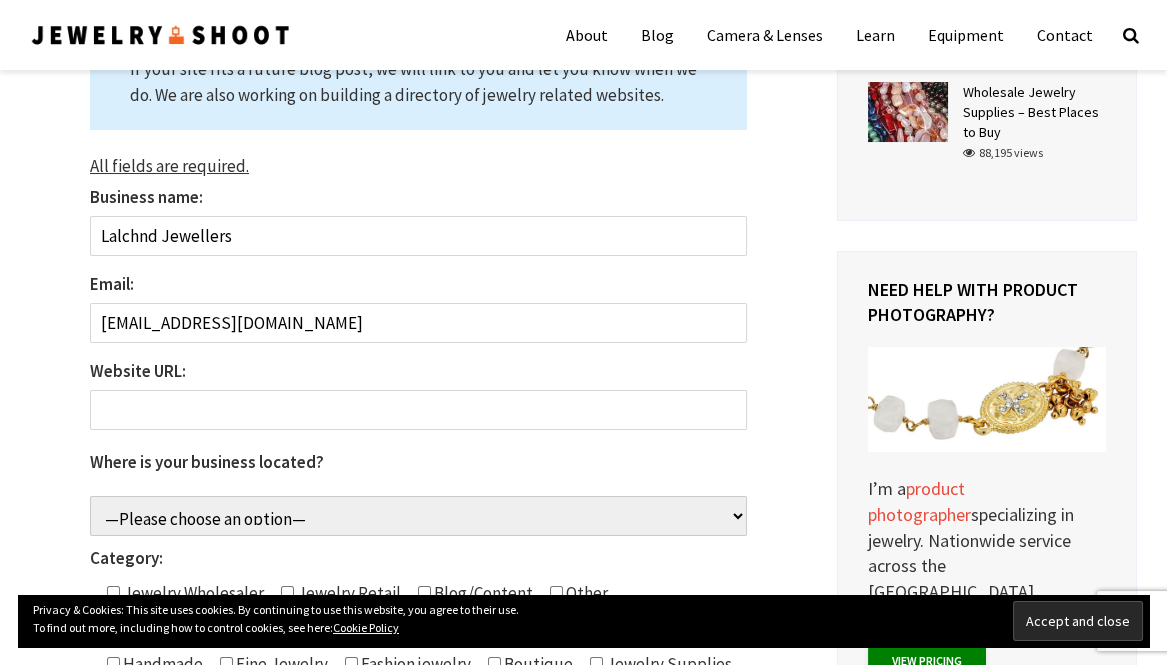 type on "[EMAIL_ADDRESS][DOMAIN_NAME]" 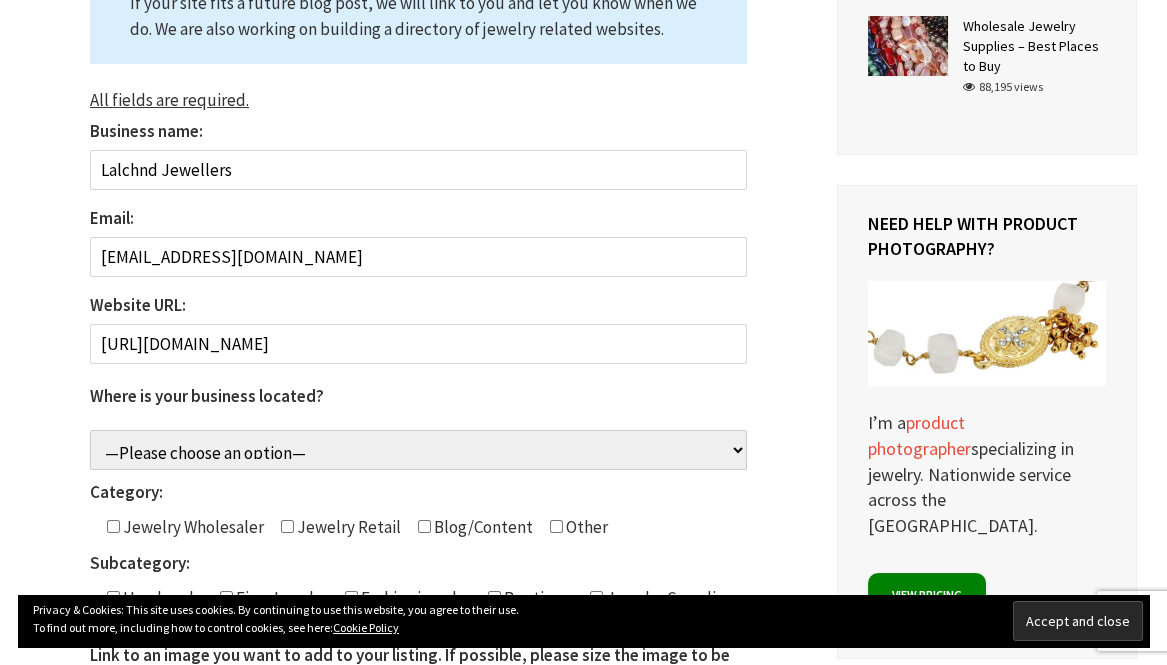 scroll, scrollTop: 400, scrollLeft: 0, axis: vertical 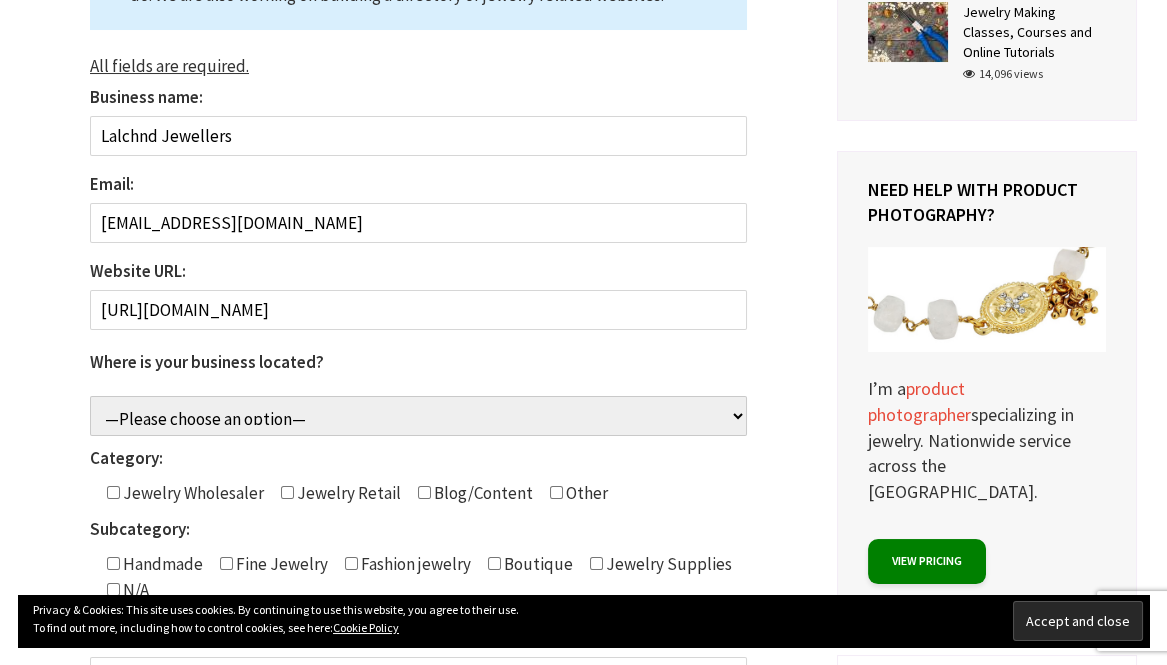 type on "[URL][DOMAIN_NAME]" 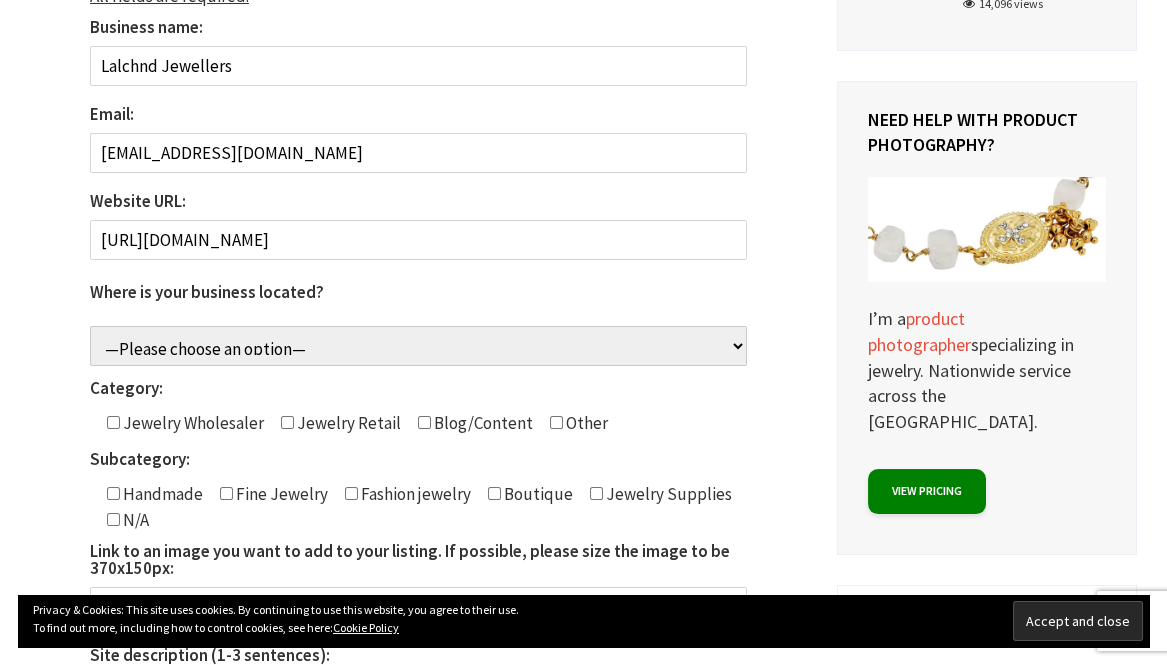 scroll, scrollTop: 500, scrollLeft: 0, axis: vertical 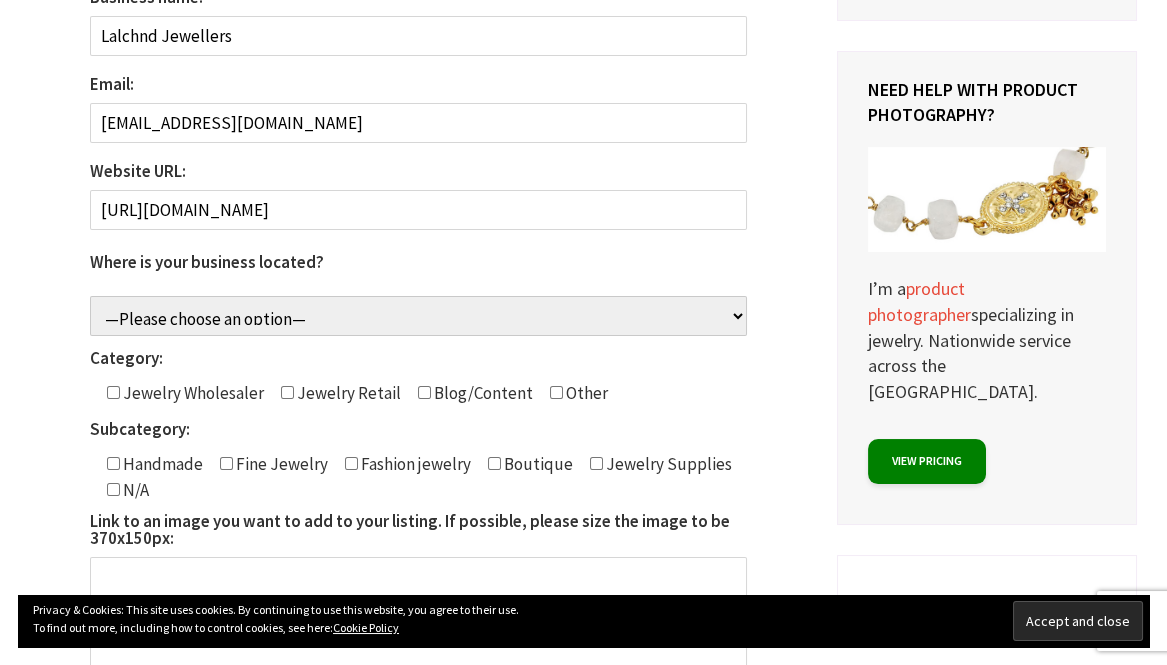 click on "—Please choose an option— [GEOGRAPHIC_DATA] [GEOGRAPHIC_DATA] [GEOGRAPHIC_DATA] [GEOGRAPHIC_DATA] [GEOGRAPHIC_DATA] [GEOGRAPHIC_DATA] [GEOGRAPHIC_DATA] [GEOGRAPHIC_DATA] [GEOGRAPHIC_DATA] [GEOGRAPHIC_DATA] [US_STATE] [GEOGRAPHIC_DATA] [GEOGRAPHIC_DATA] [GEOGRAPHIC_DATA] [GEOGRAPHIC_DATA] [GEOGRAPHIC_DATA] [GEOGRAPHIC_DATA] [GEOGRAPHIC_DATA] [GEOGRAPHIC_DATA] [GEOGRAPHIC_DATA] [GEOGRAPHIC_DATA], [GEOGRAPHIC_DATA] [GEOGRAPHIC_DATA] [GEOGRAPHIC_DATA] [GEOGRAPHIC_DATA] [GEOGRAPHIC_DATA] [GEOGRAPHIC_DATA] [GEOGRAPHIC_DATA] [GEOGRAPHIC_DATA] [GEOGRAPHIC_DATA] [GEOGRAPHIC_DATA] [GEOGRAPHIC_DATA] [GEOGRAPHIC_DATA], [GEOGRAPHIC_DATA] State of [GEOGRAPHIC_DATA] [GEOGRAPHIC_DATA] [GEOGRAPHIC_DATA] [GEOGRAPHIC_DATA] [GEOGRAPHIC_DATA] [GEOGRAPHIC_DATA] [GEOGRAPHIC_DATA] [GEOGRAPHIC_DATA] [GEOGRAPHIC_DATA] [GEOGRAPHIC_DATA] [GEOGRAPHIC_DATA] [GEOGRAPHIC_DATA] [GEOGRAPHIC_DATA] [GEOGRAPHIC_DATA] [GEOGRAPHIC_DATA], [GEOGRAPHIC_DATA] [GEOGRAPHIC_DATA] [GEOGRAPHIC_DATA] [GEOGRAPHIC_DATA] [GEOGRAPHIC_DATA] [GEOGRAPHIC_DATA] [GEOGRAPHIC_DATA] [GEOGRAPHIC_DATA] [GEOGRAPHIC_DATA] [GEOGRAPHIC_DATA] [GEOGRAPHIC_DATA] [GEOGRAPHIC_DATA] [GEOGRAPHIC_DATA] [GEOGRAPHIC_DATA] [GEOGRAPHIC_DATA] [GEOGRAPHIC_DATA] [GEOGRAPHIC_DATA] [GEOGRAPHIC_DATA] [GEOGRAPHIC_DATA] [GEOGRAPHIC_DATA] [GEOGRAPHIC_DATA] [GEOGRAPHIC_DATA] [GEOGRAPHIC_DATA] [GEOGRAPHIC_DATA] [GEOGRAPHIC_DATA] [GEOGRAPHIC_DATA] [GEOGRAPHIC_DATA] [GEOGRAPHIC_DATA] ([GEOGRAPHIC_DATA]) [GEOGRAPHIC_DATA] [GEOGRAPHIC_DATA] [GEOGRAPHIC_DATA], [GEOGRAPHIC_DATA] [US_STATE][PERSON_NAME][GEOGRAPHIC_DATA] [GEOGRAPHIC_DATA] [GEOGRAPHIC_DATA] [GEOGRAPHIC_DATA] [US_STATE]" at bounding box center [418, 316] 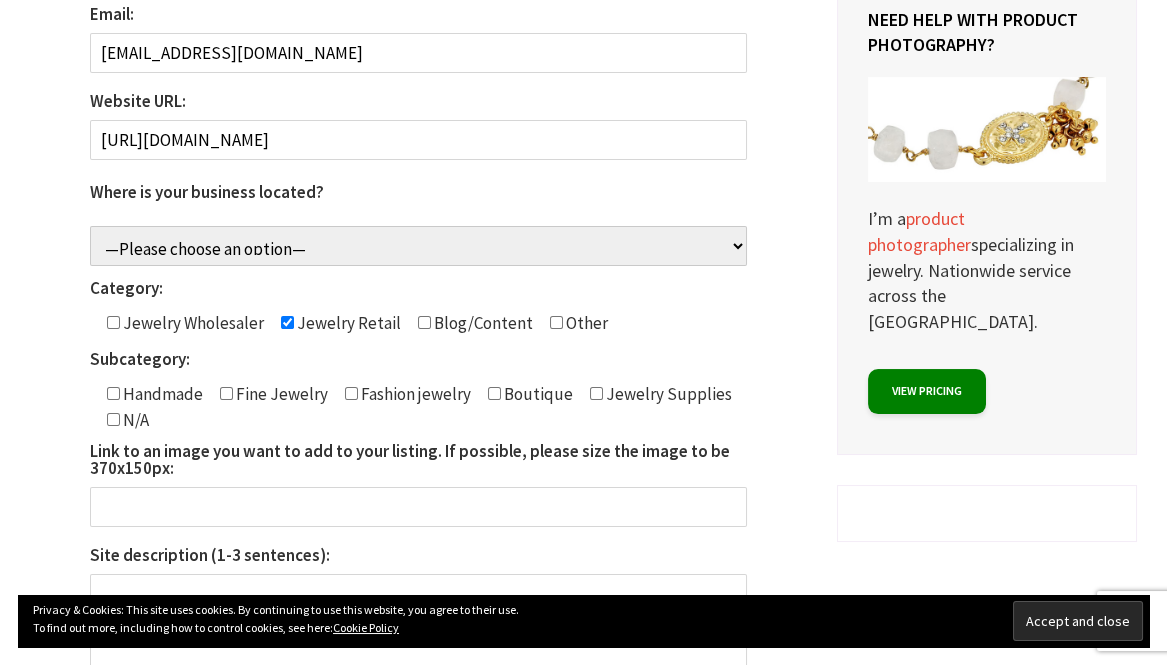 scroll, scrollTop: 600, scrollLeft: 0, axis: vertical 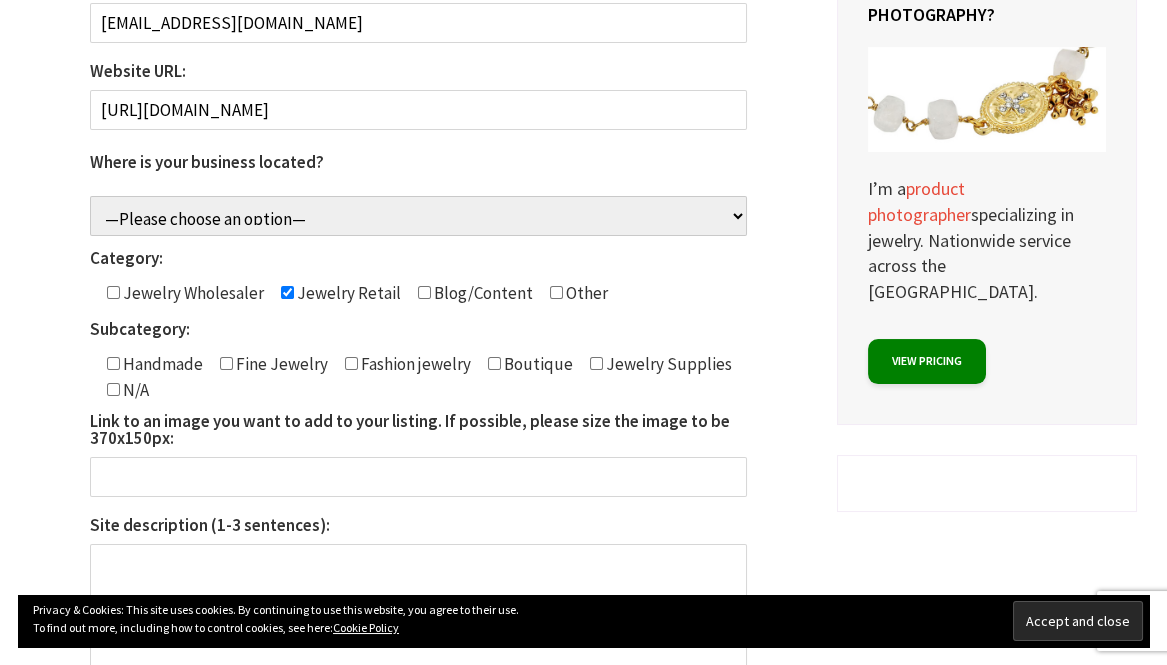 click at bounding box center (351, 363) 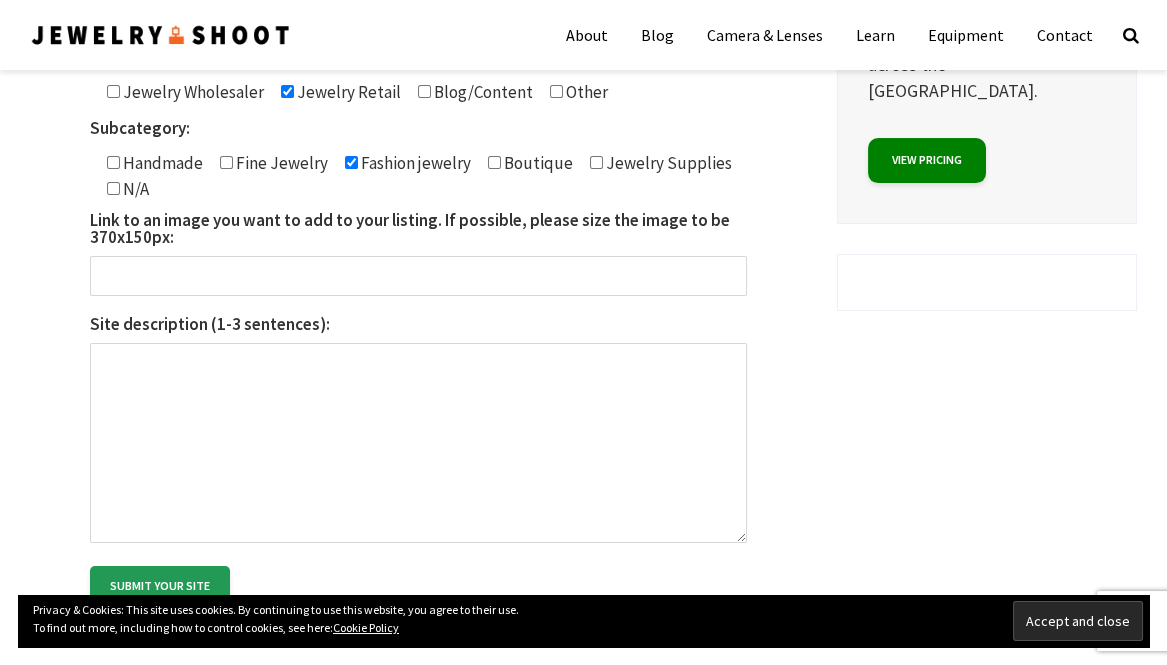scroll, scrollTop: 800, scrollLeft: 0, axis: vertical 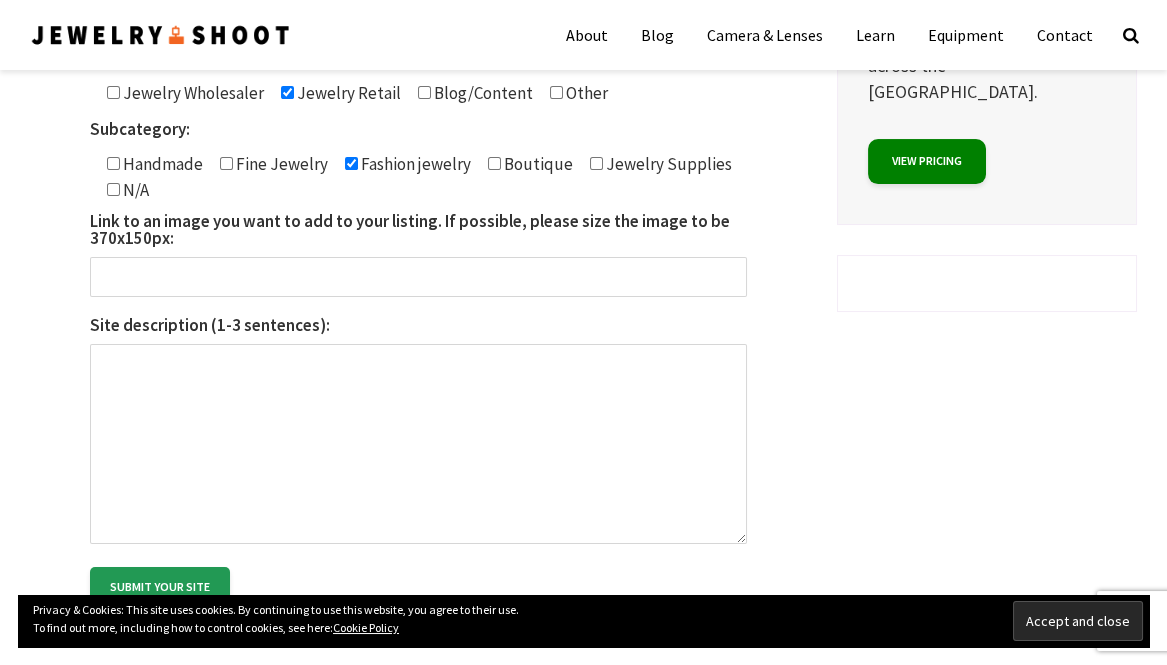 click on "Link to an image you want to add to your listing. If possible, please size the image to be 370x150px:" at bounding box center [418, 277] 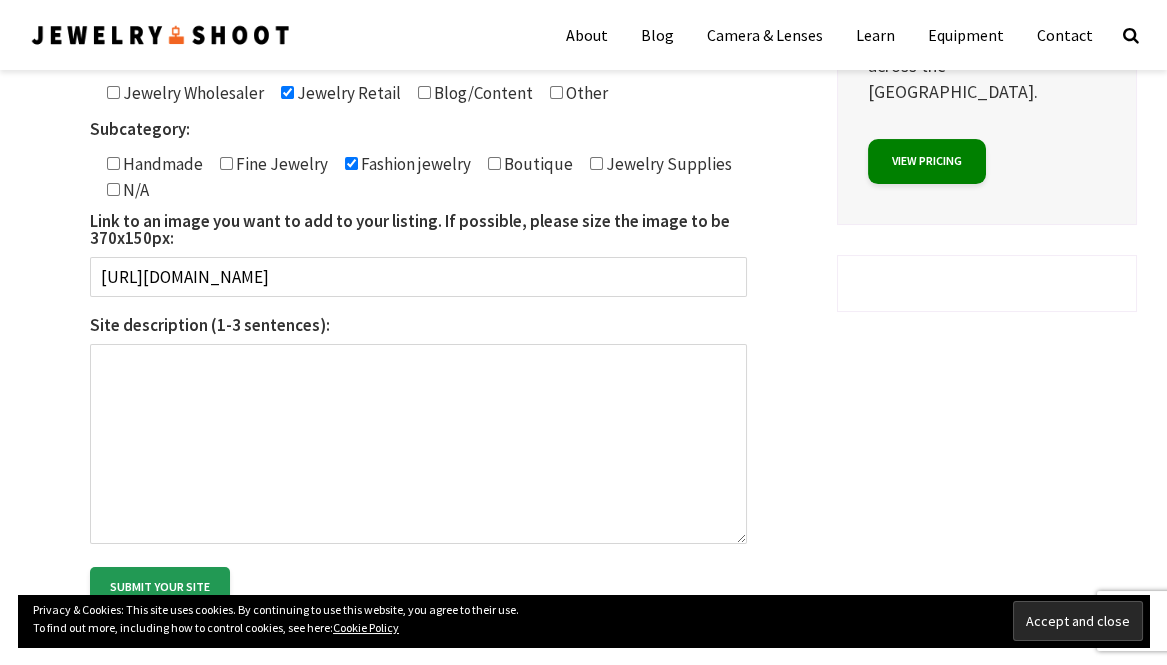 type on "[URL][DOMAIN_NAME]" 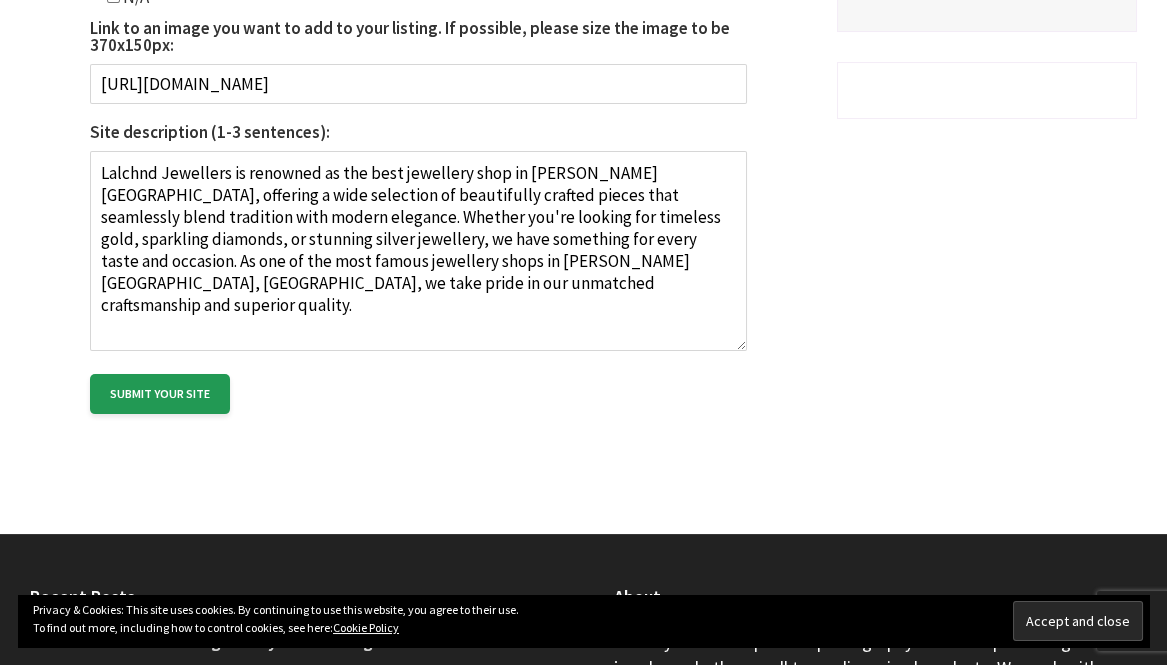 scroll, scrollTop: 1000, scrollLeft: 0, axis: vertical 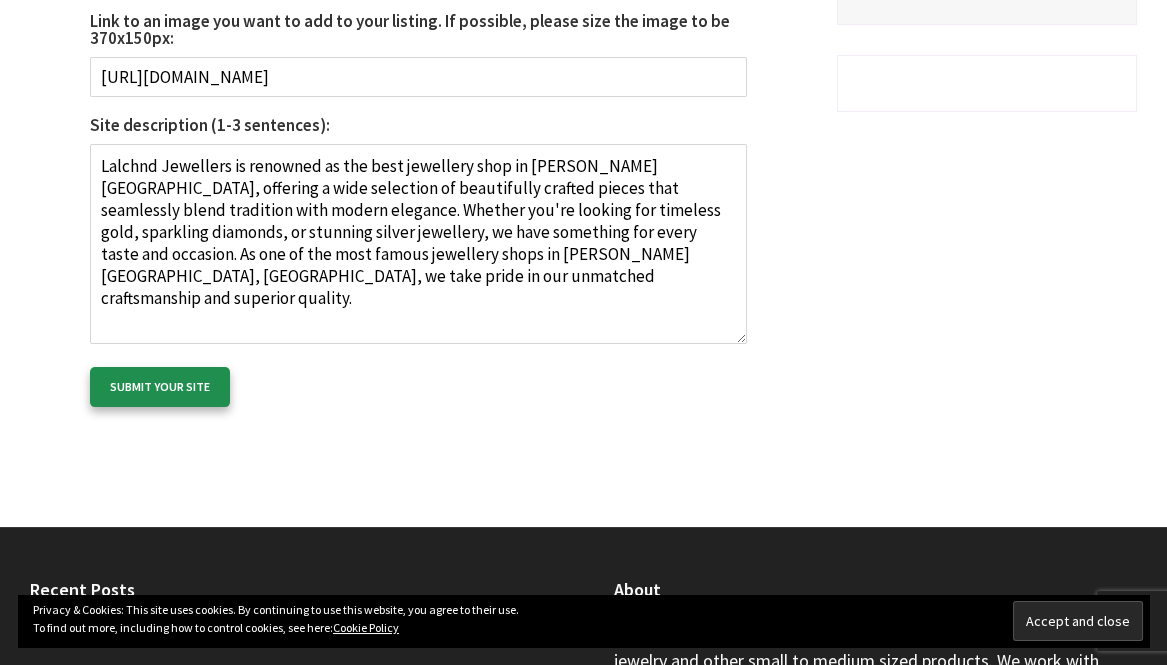 type on "Lalchnd Jewellers is renowned as the best jewellery shop in [PERSON_NAME][GEOGRAPHIC_DATA], offering a wide selection of beautifully crafted pieces that seamlessly blend tradition with modern elegance. Whether you're looking for timeless gold, sparkling diamonds, or stunning silver jewellery, we have something for every taste and occasion. As one of the most famous jewellery shops in [PERSON_NAME][GEOGRAPHIC_DATA], [GEOGRAPHIC_DATA], we take pride in our unmatched craftsmanship and superior quality." 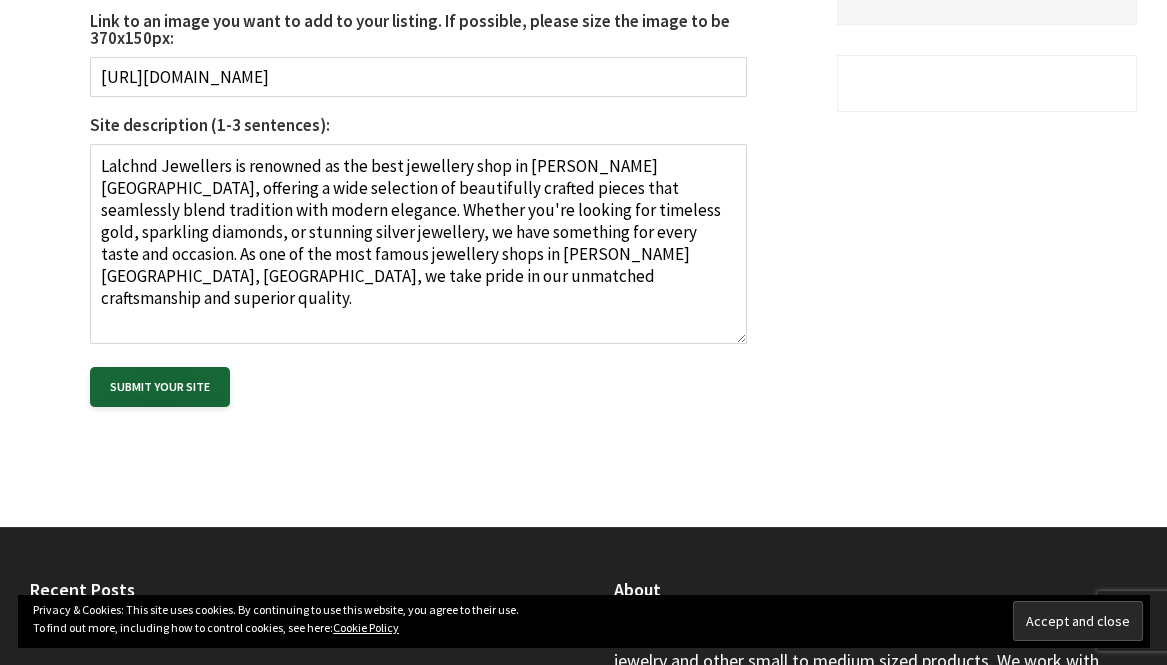 click on "Submit your site" at bounding box center [160, 387] 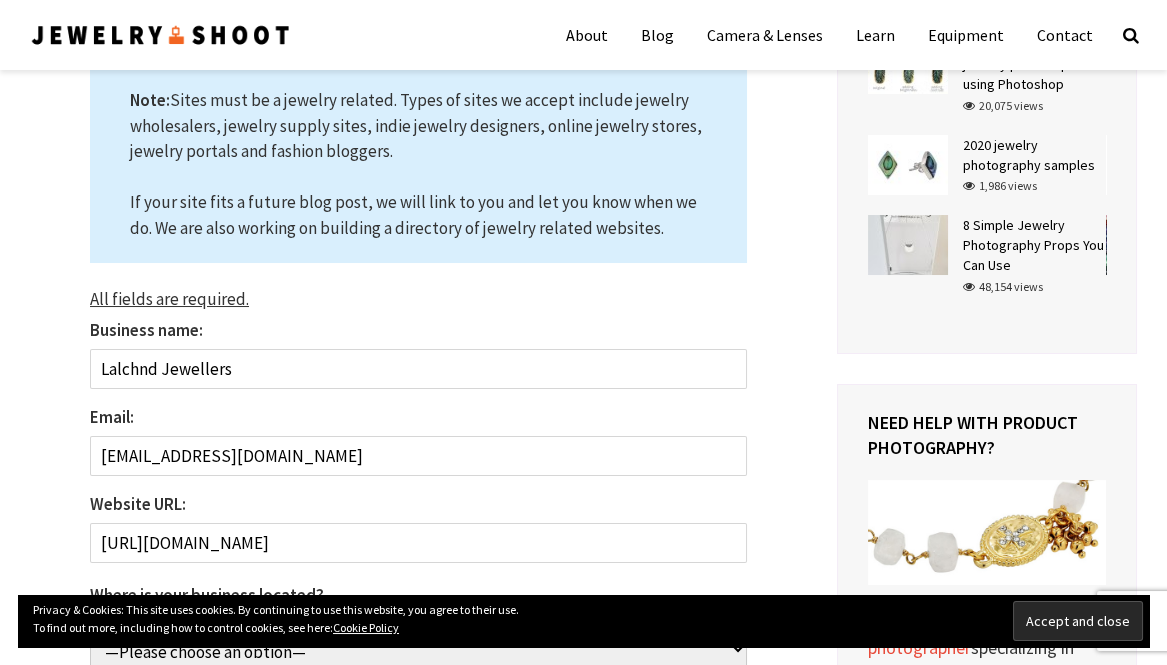 scroll, scrollTop: 100, scrollLeft: 0, axis: vertical 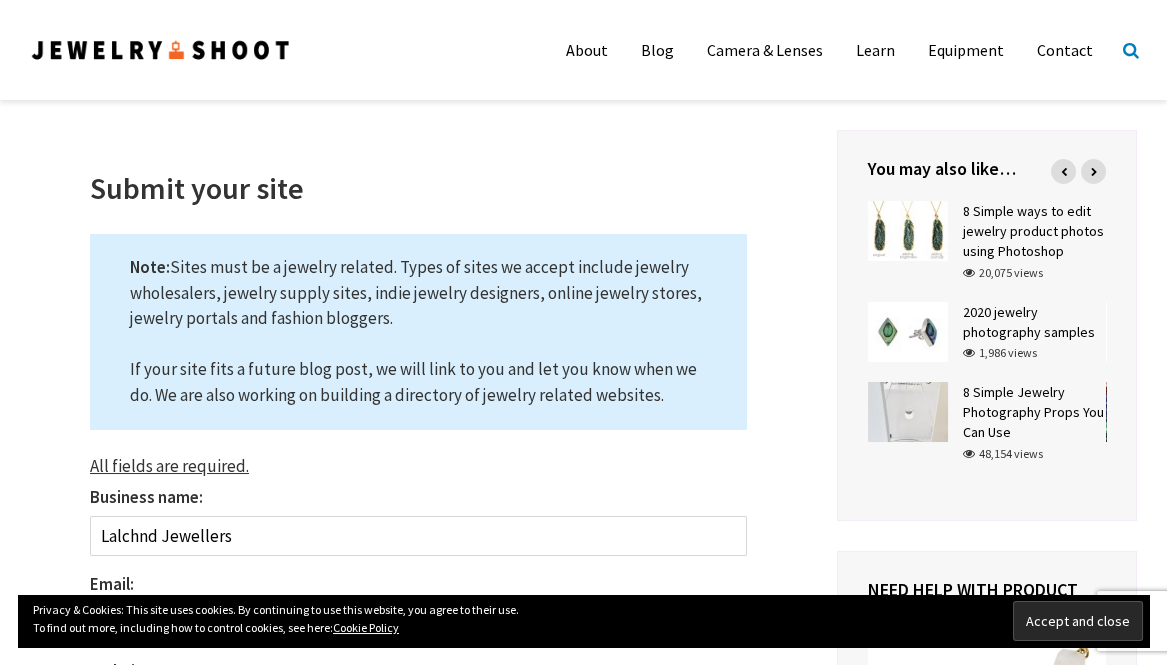 click at bounding box center (1131, 49) 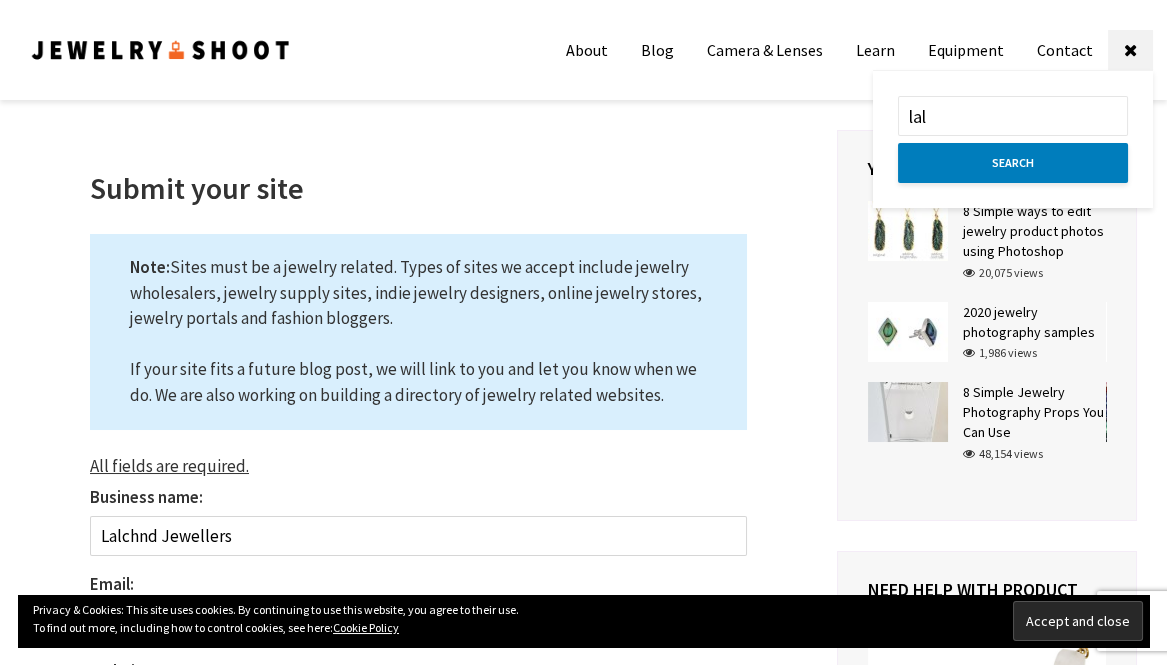 type on "lalchnd jewellers" 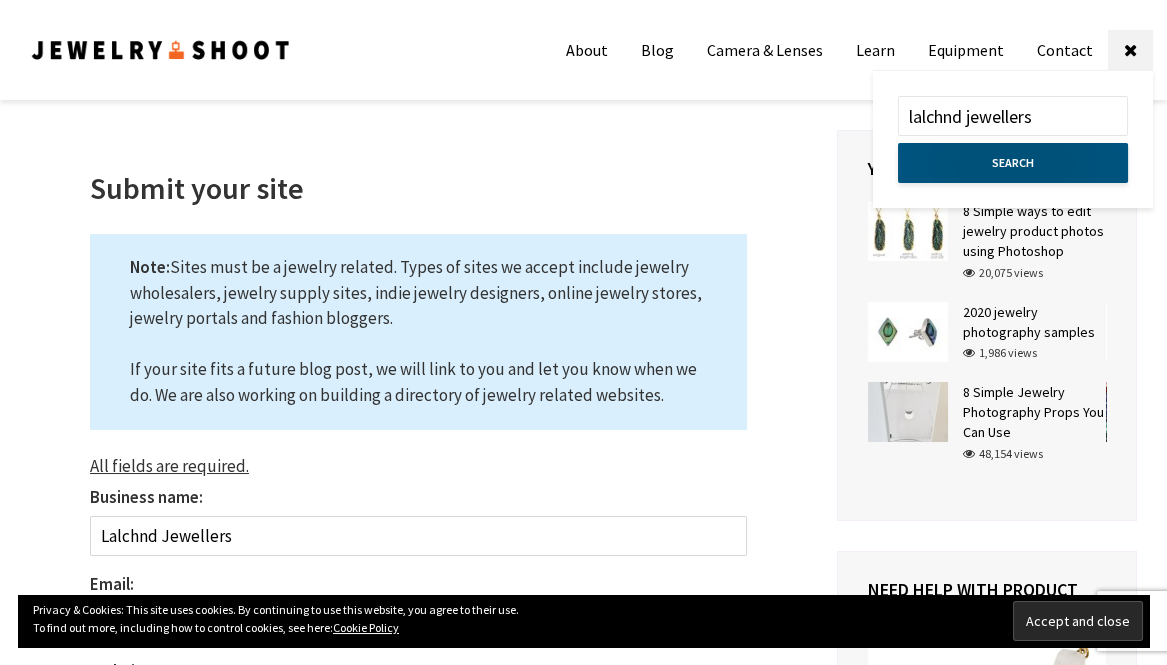 click on "Search" at bounding box center (1013, 163) 